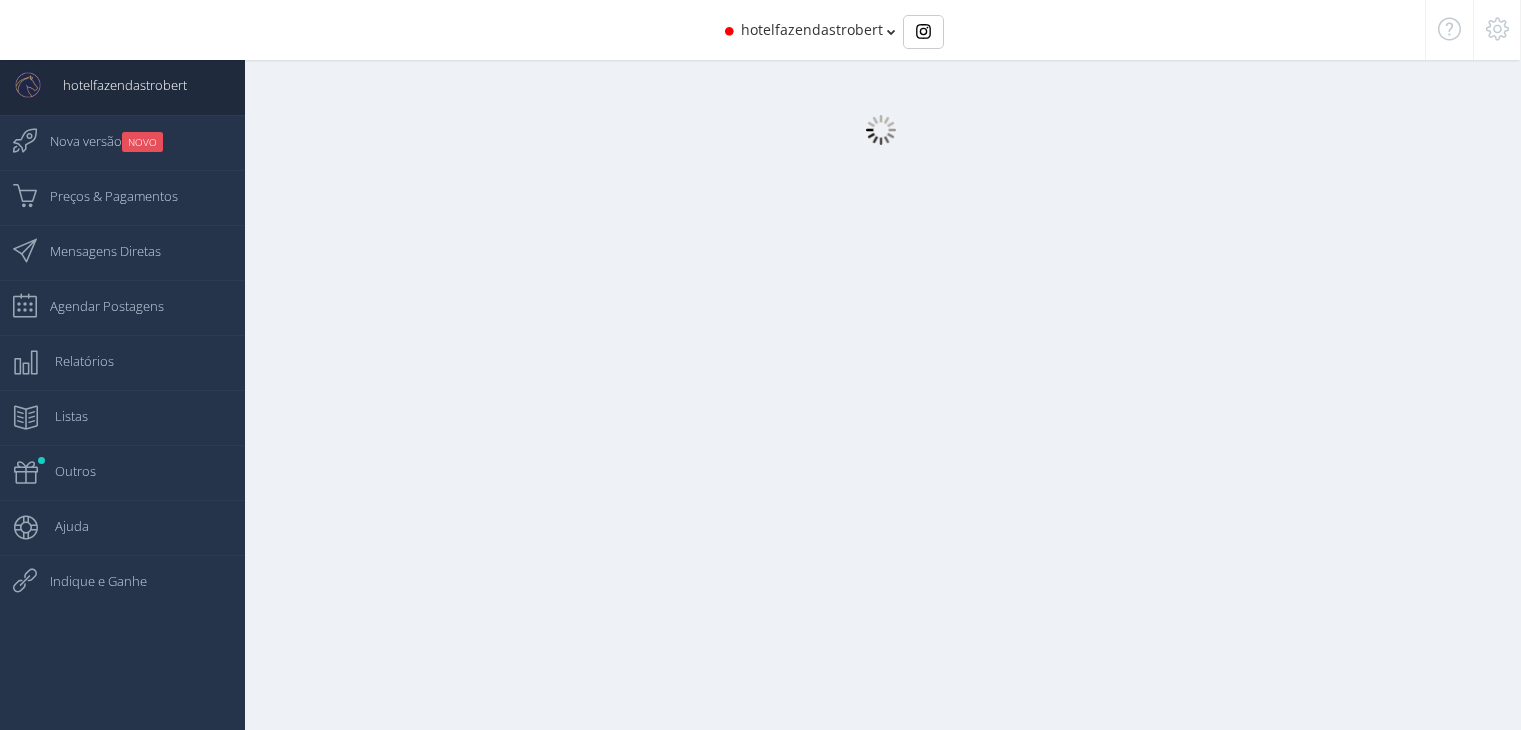 scroll, scrollTop: 0, scrollLeft: 0, axis: both 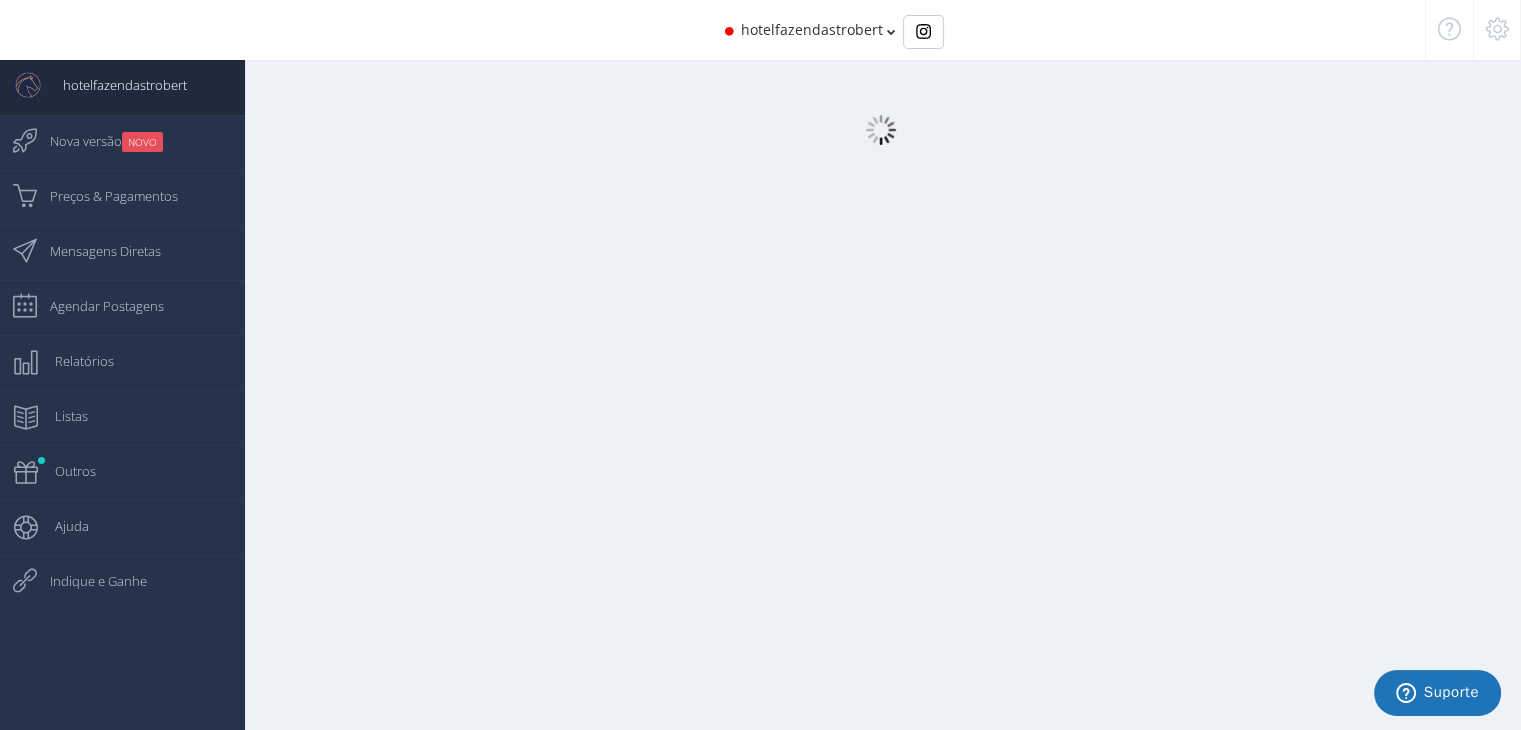 select on "female" 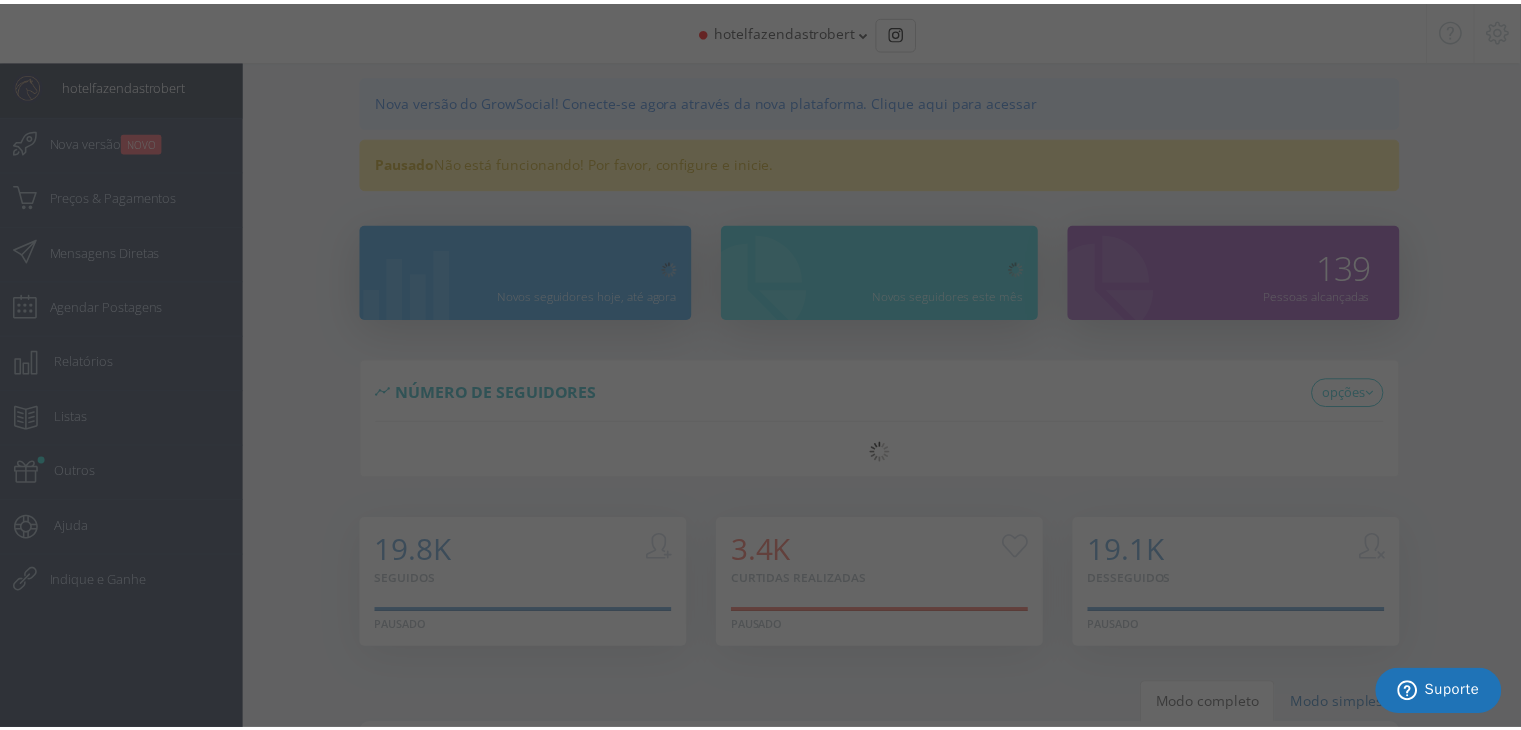 scroll, scrollTop: 0, scrollLeft: 0, axis: both 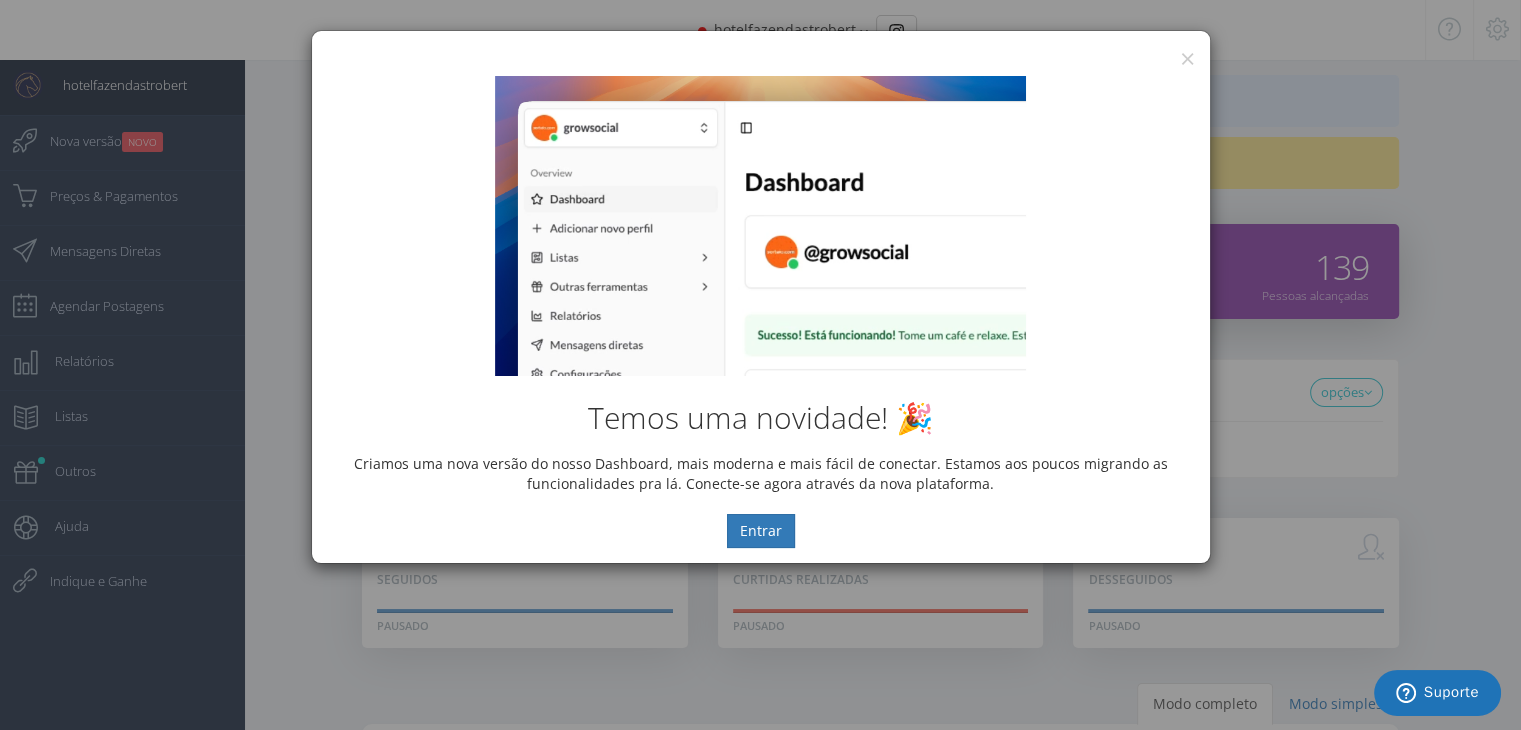click on "Temos uma novidade! 🎉 Criamos uma nova versão do nosso Dashboard, mais moderna e mais fácil de conectar. Estamos aos poucos migrando as funcionalidades pra lá. Conecte-se agora através da nova plataforma. Entrar" at bounding box center (761, 312) 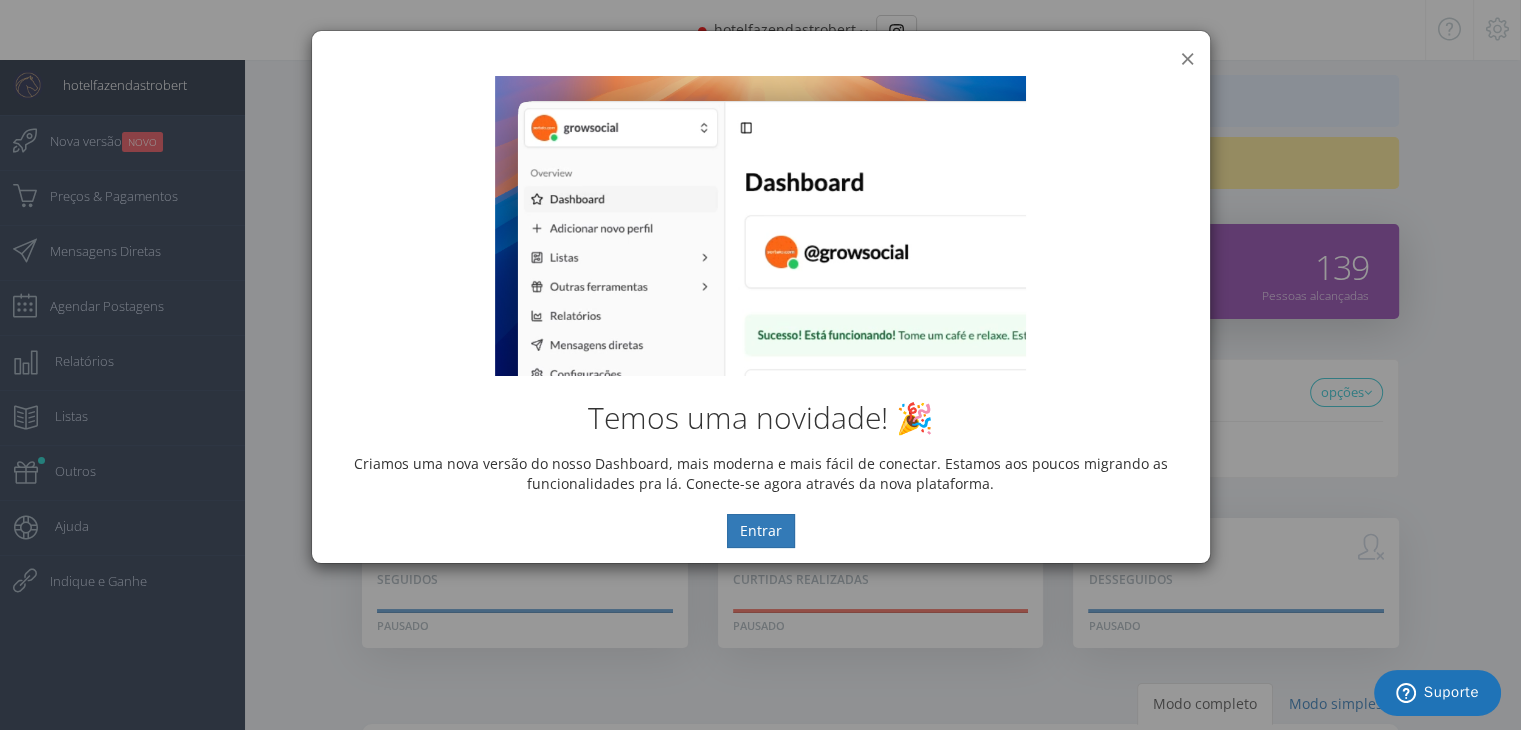 click on "×" at bounding box center [1187, 58] 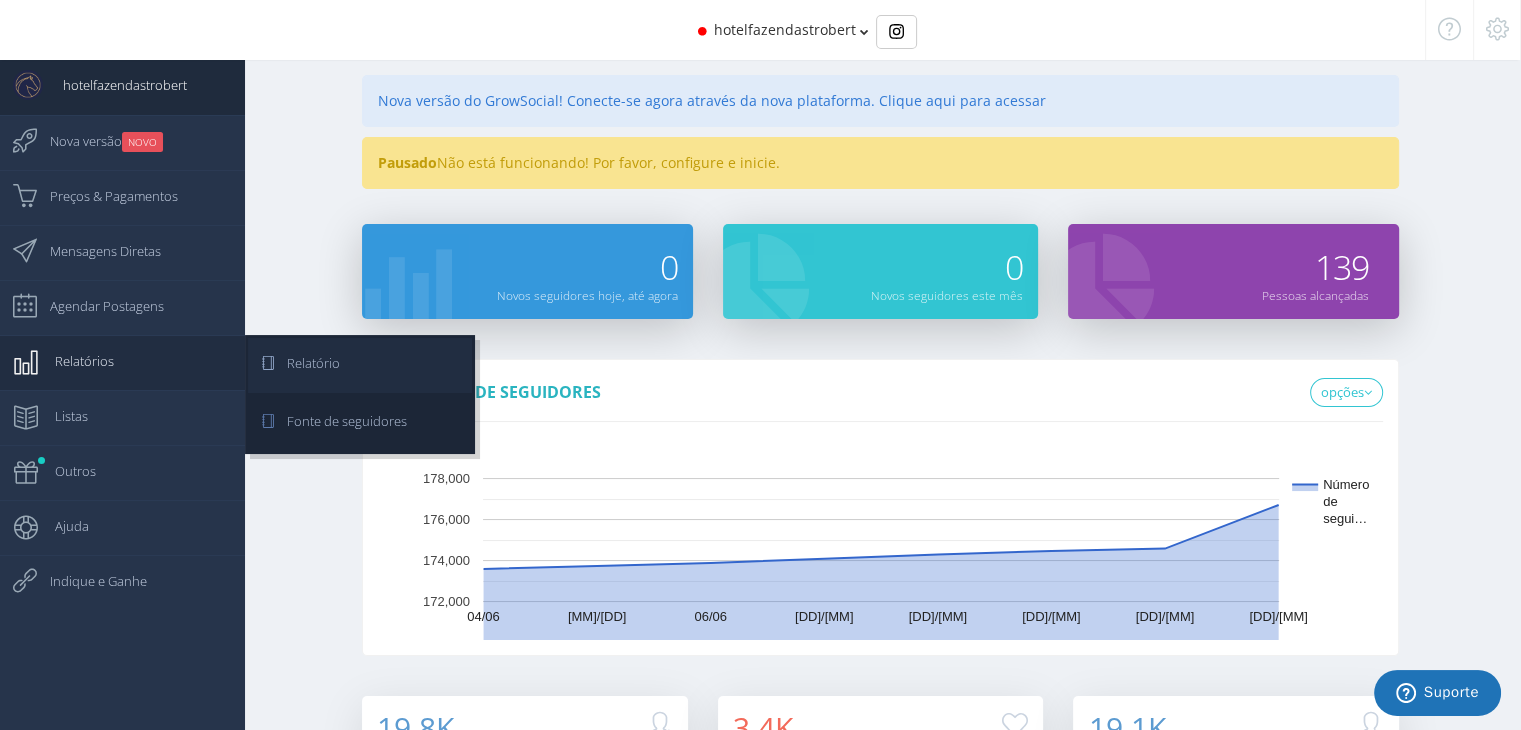 click on "Relatório" at bounding box center (303, 363) 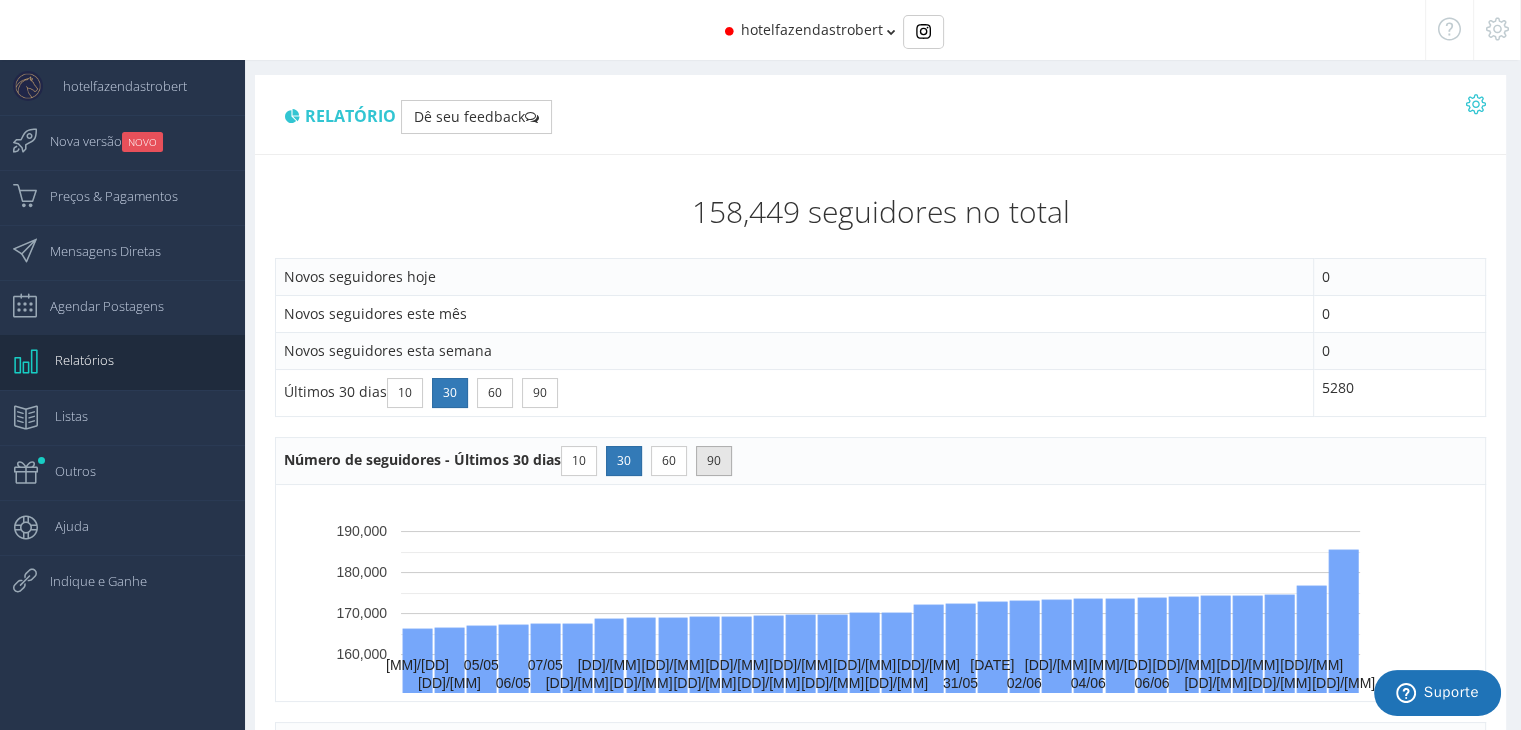 click on "90" at bounding box center [714, 461] 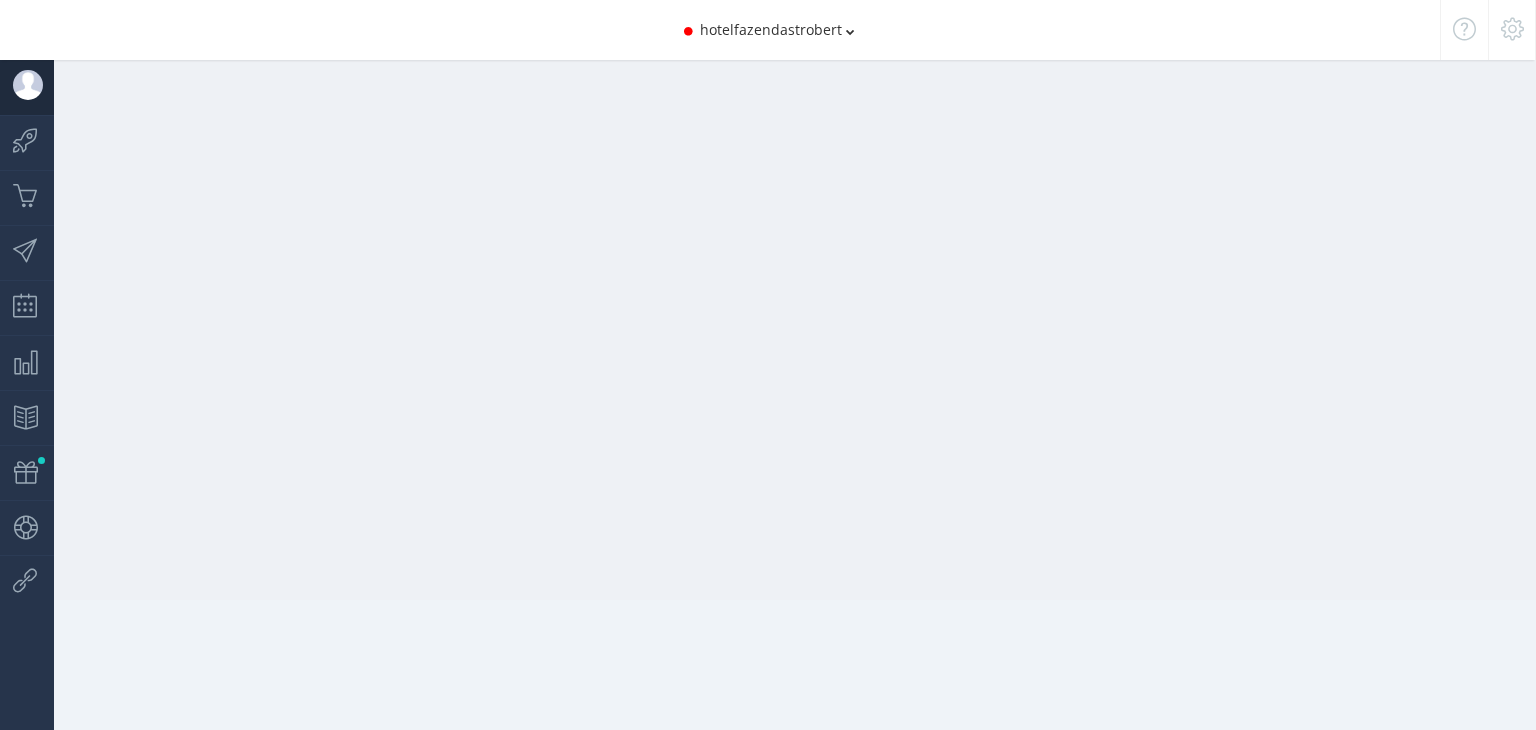 scroll, scrollTop: 0, scrollLeft: 0, axis: both 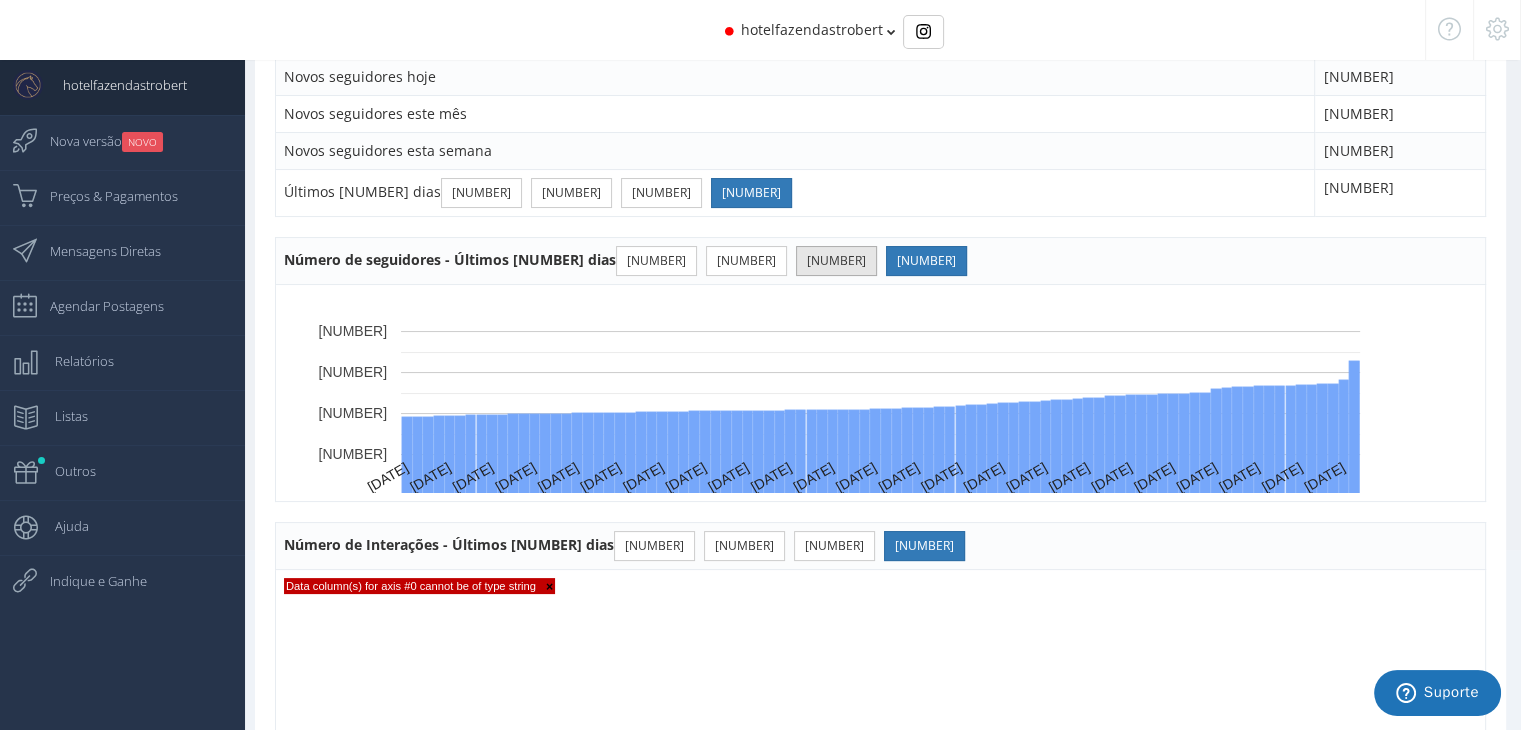 click on "60" at bounding box center [836, 261] 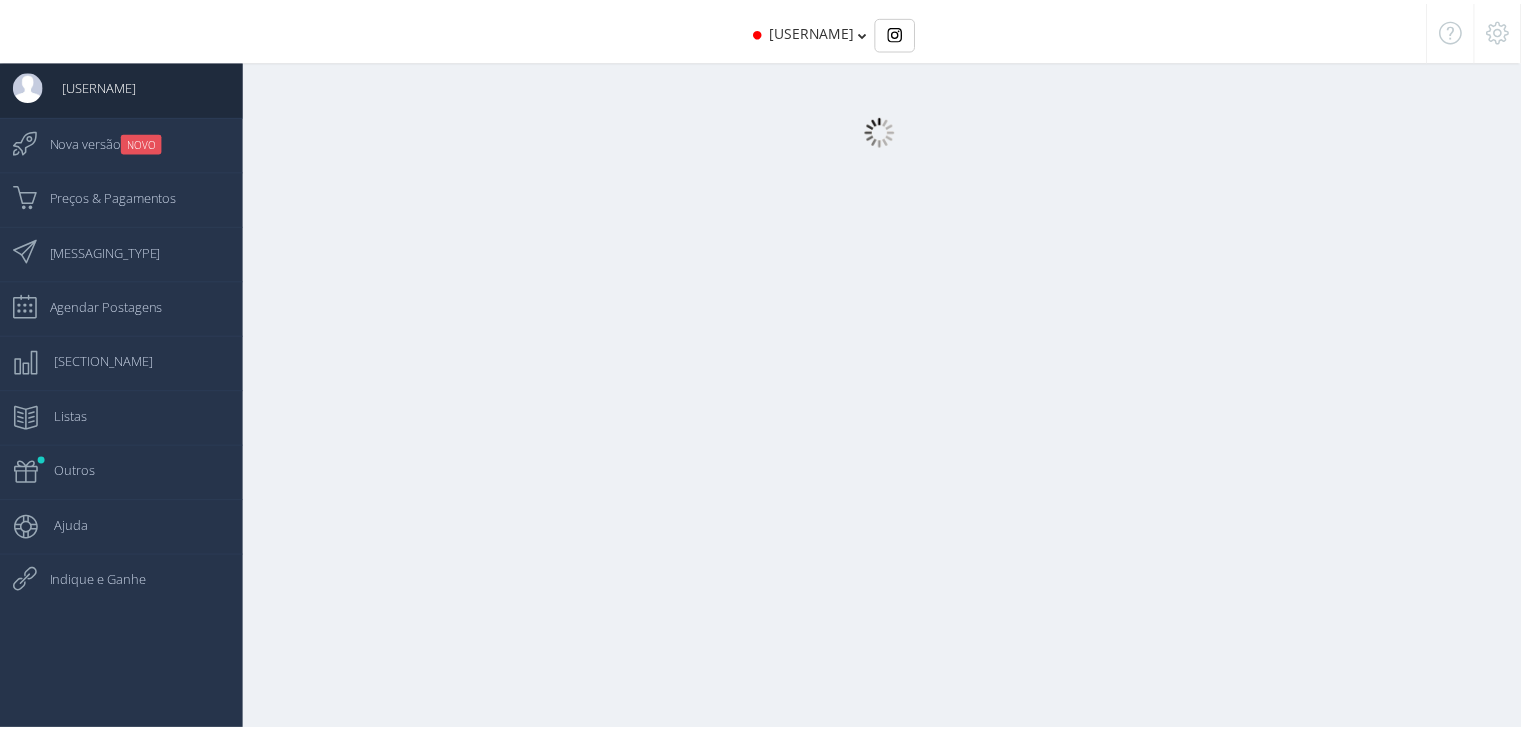 scroll, scrollTop: 0, scrollLeft: 0, axis: both 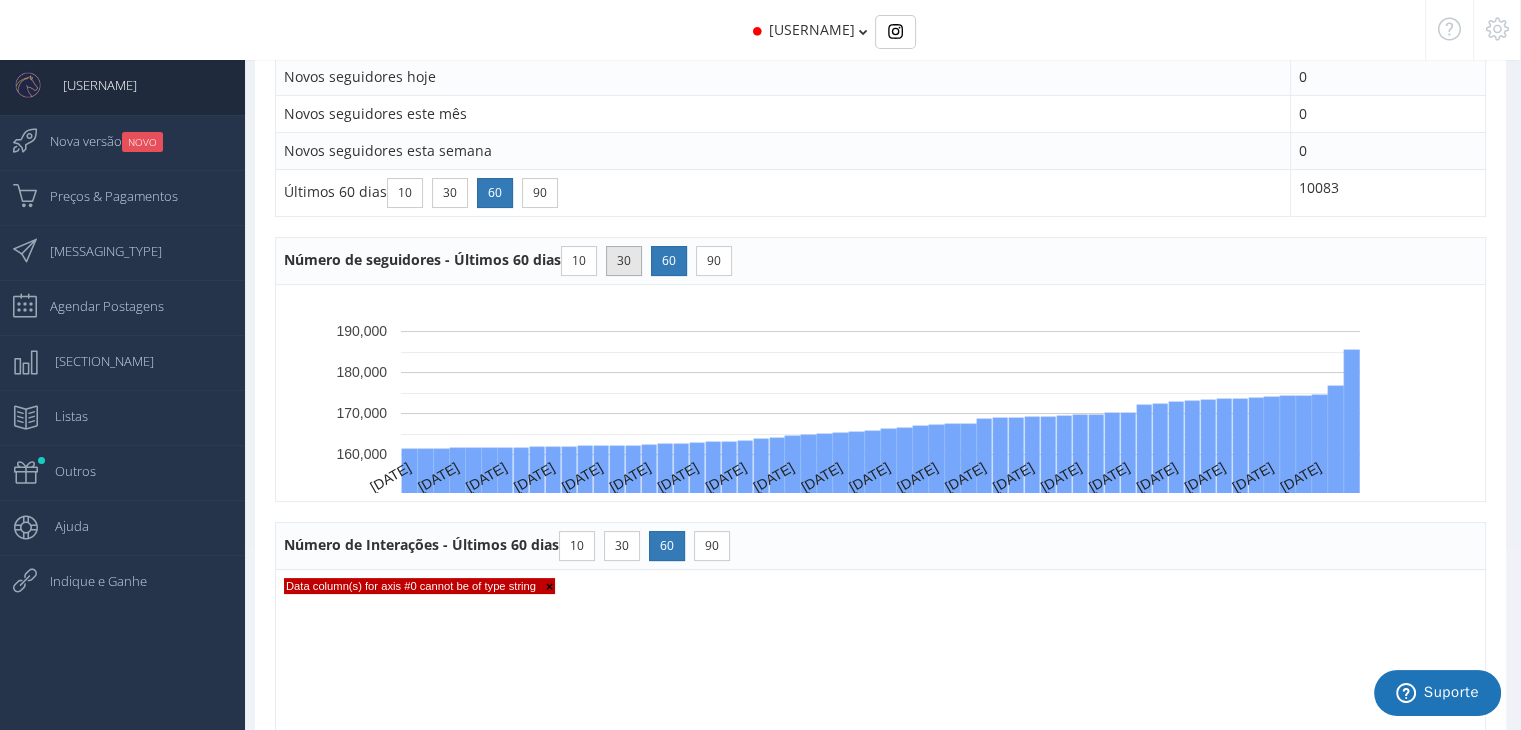 click on "30" at bounding box center (624, 261) 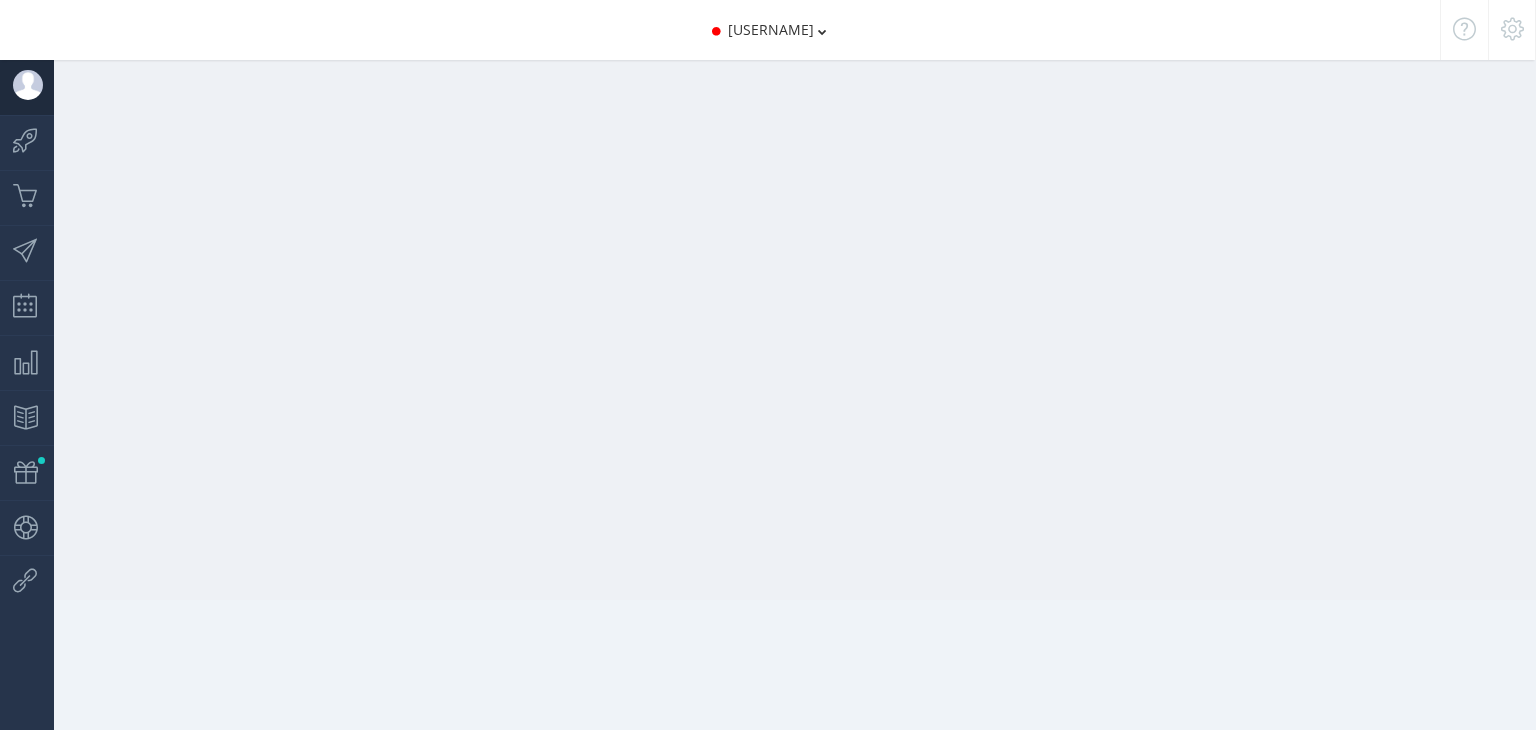scroll, scrollTop: 0, scrollLeft: 0, axis: both 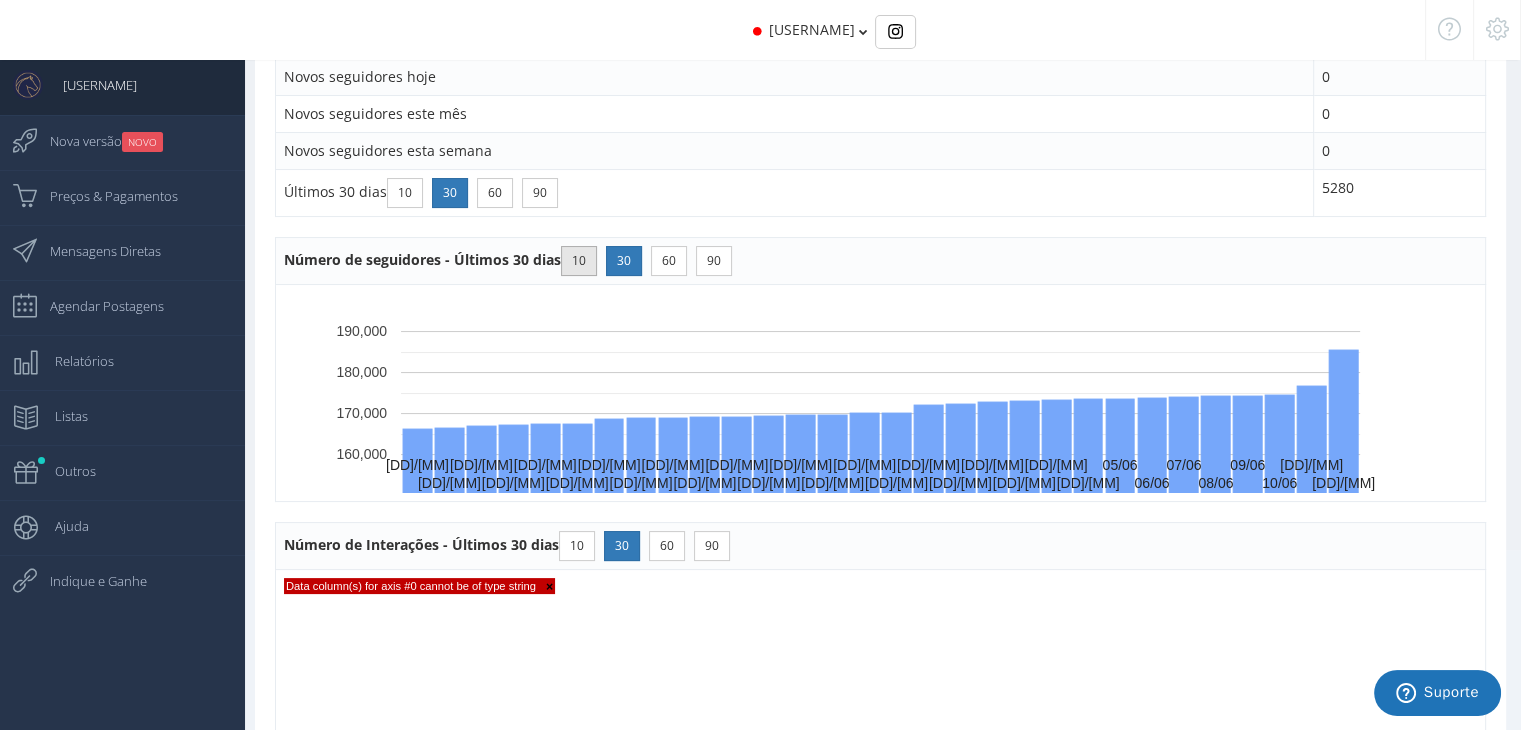 click on "10" at bounding box center (579, 261) 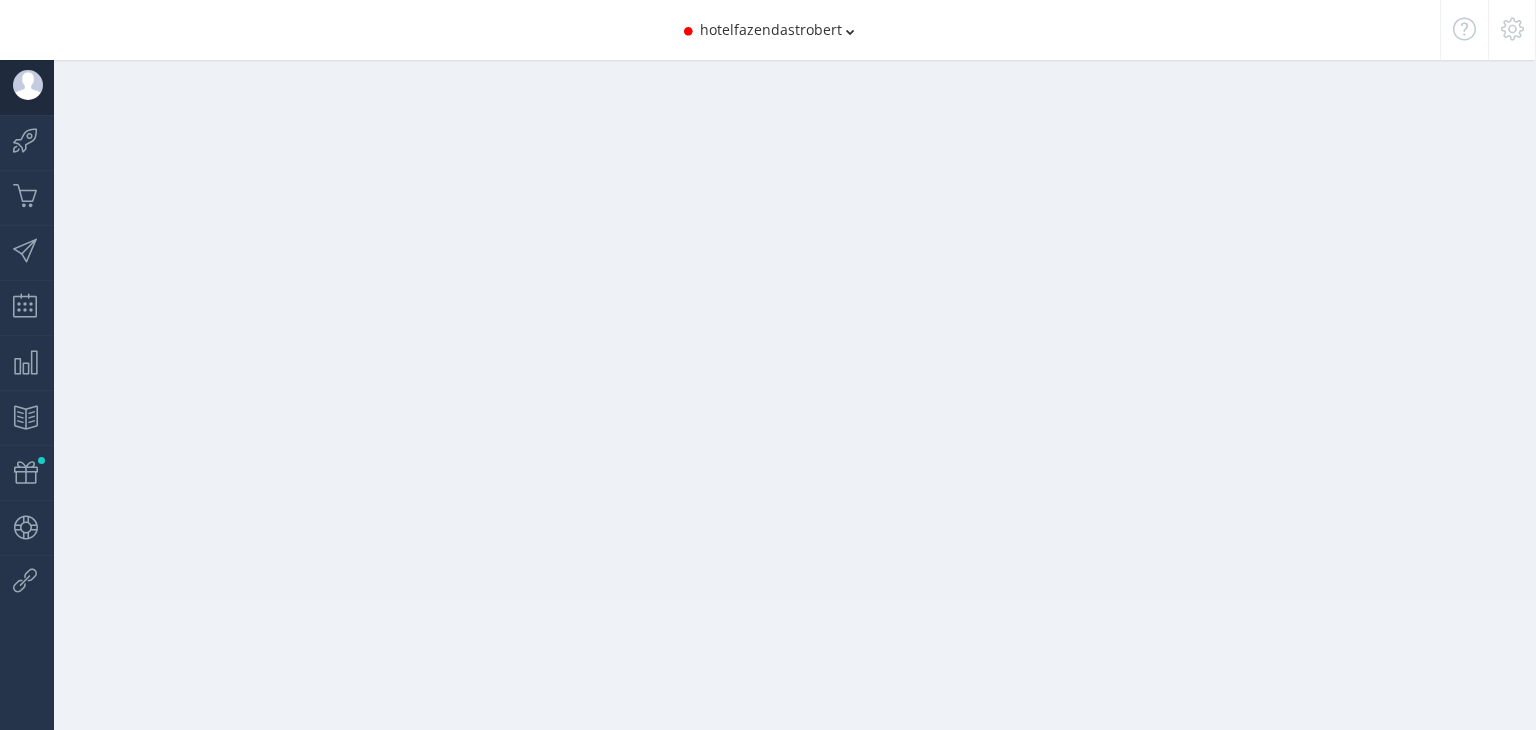 scroll, scrollTop: 0, scrollLeft: 0, axis: both 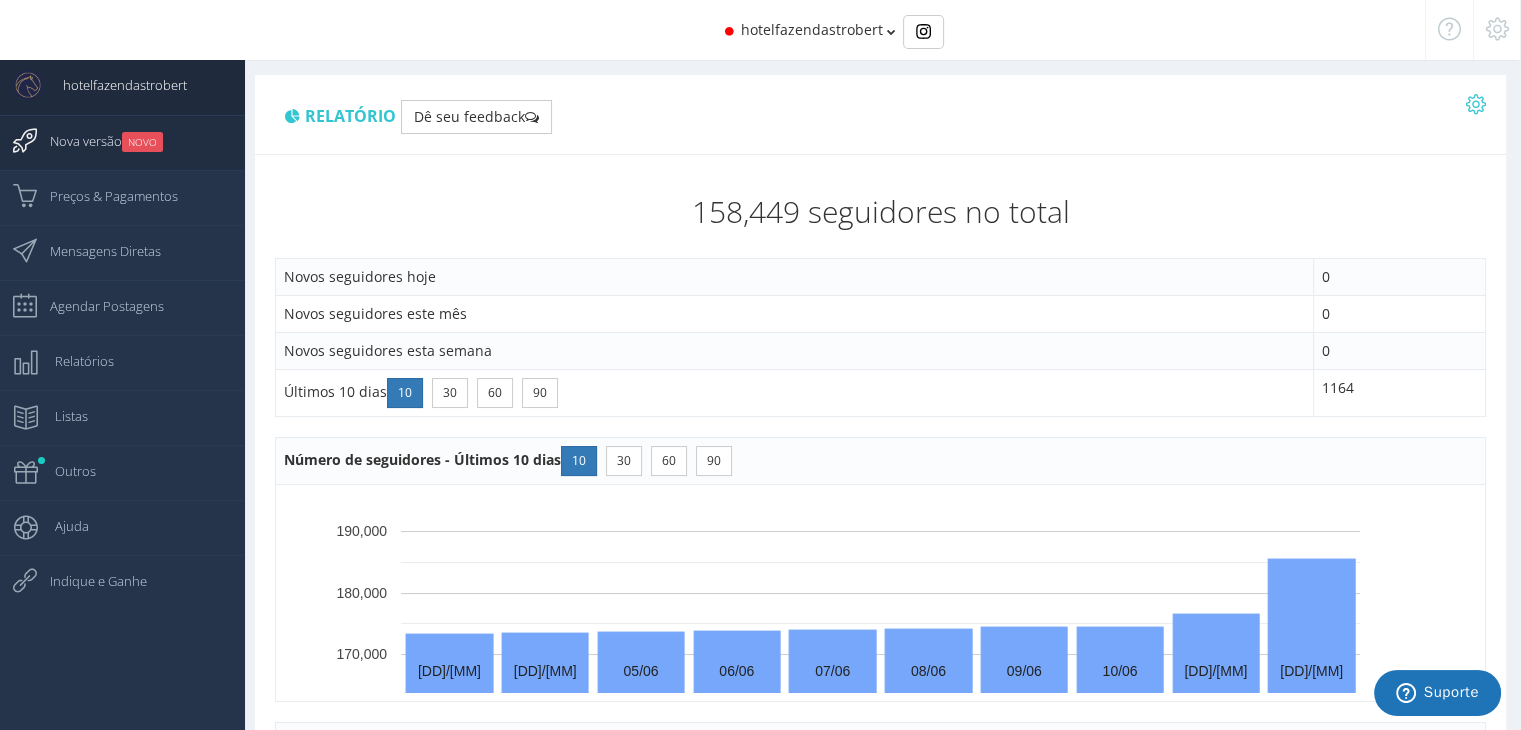 click on "NOVO" at bounding box center [142, 142] 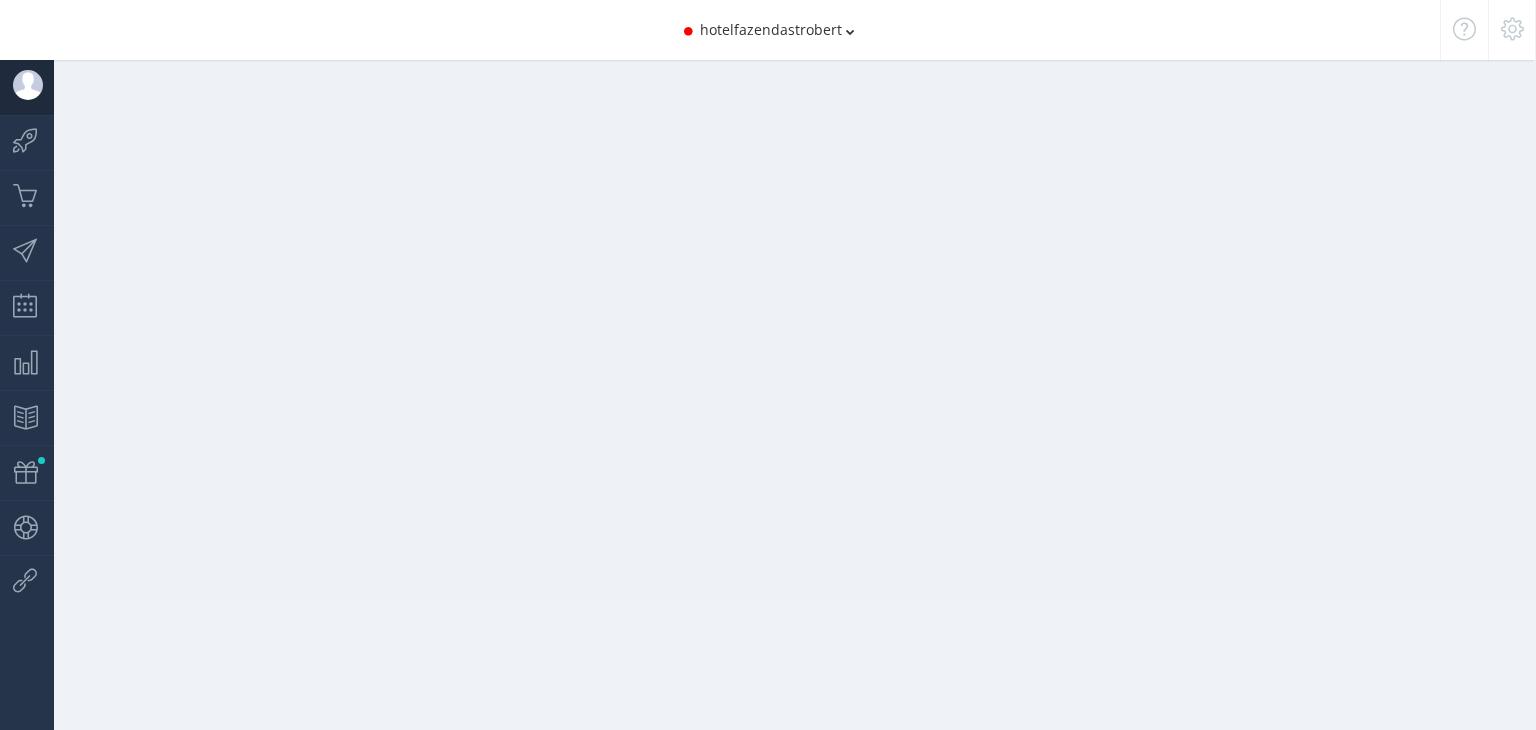 scroll, scrollTop: 0, scrollLeft: 0, axis: both 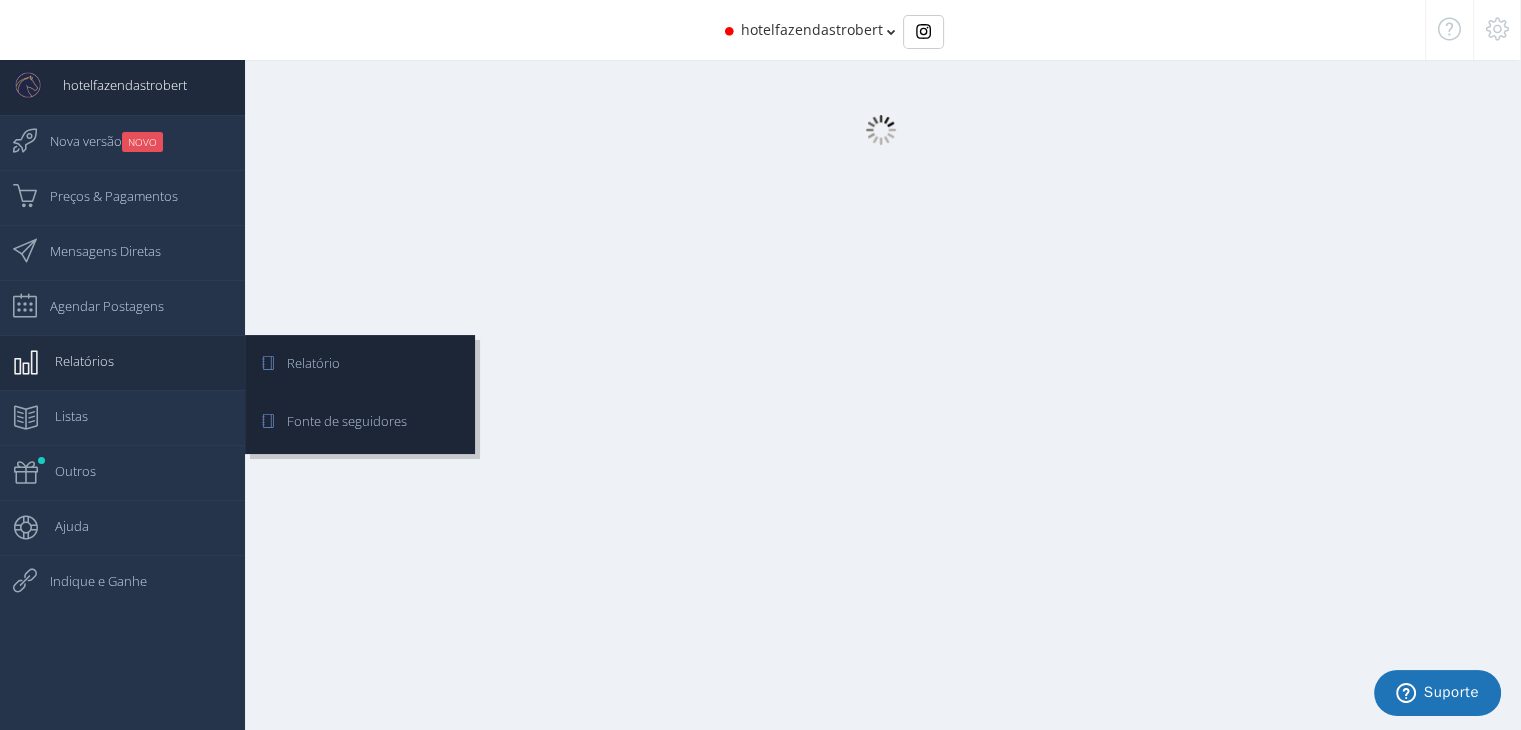 click on "Relatórios" at bounding box center (122, 362) 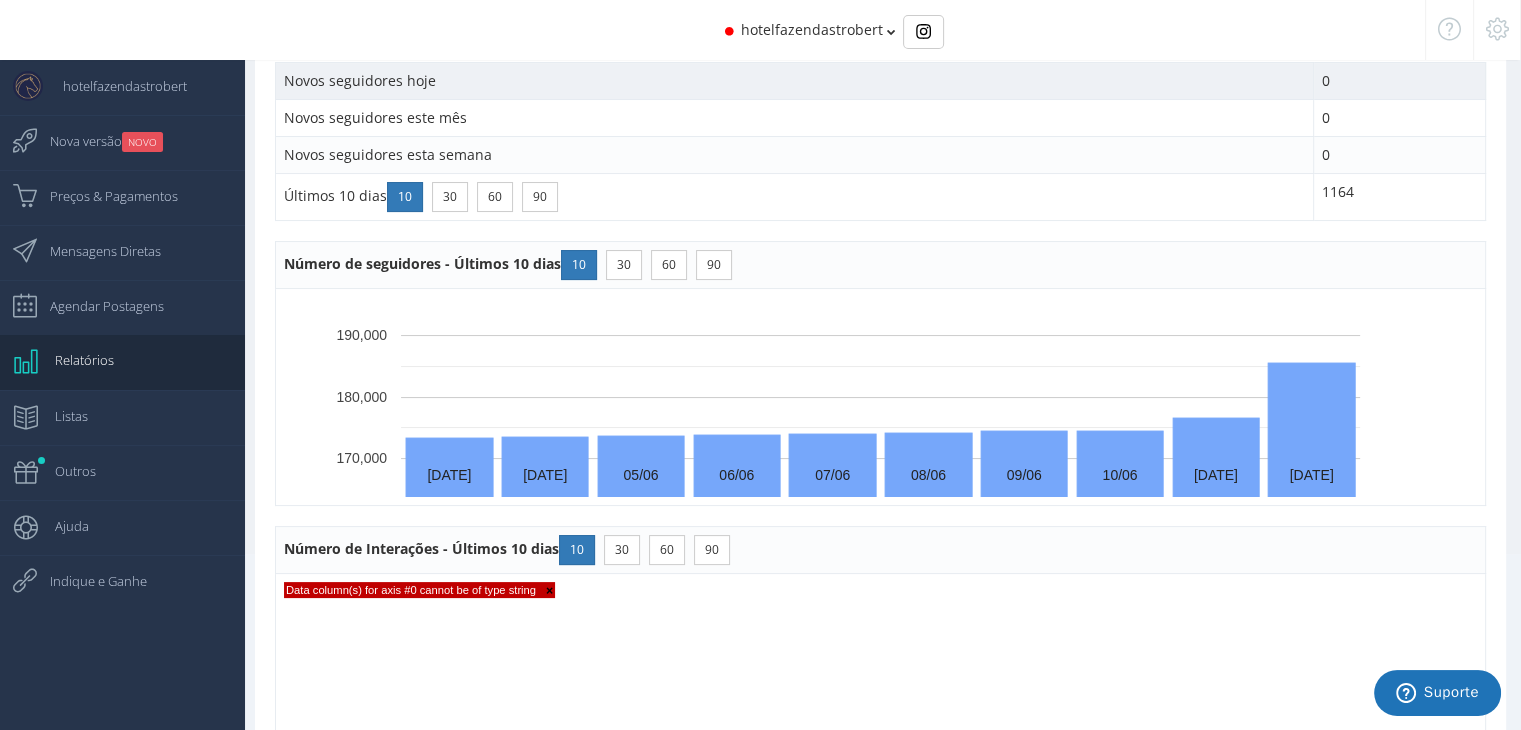 scroll, scrollTop: 200, scrollLeft: 0, axis: vertical 